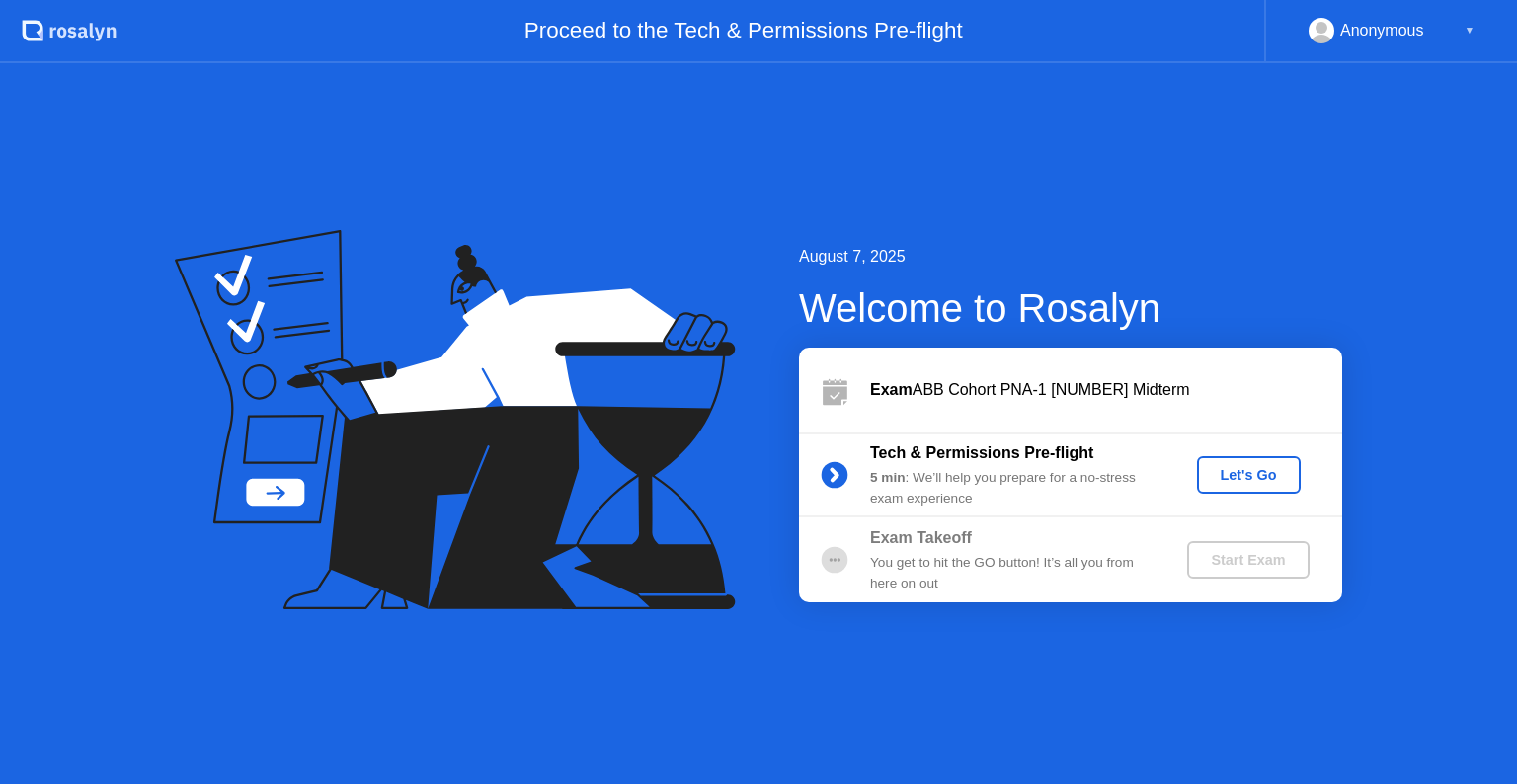 click on "Let's Go" 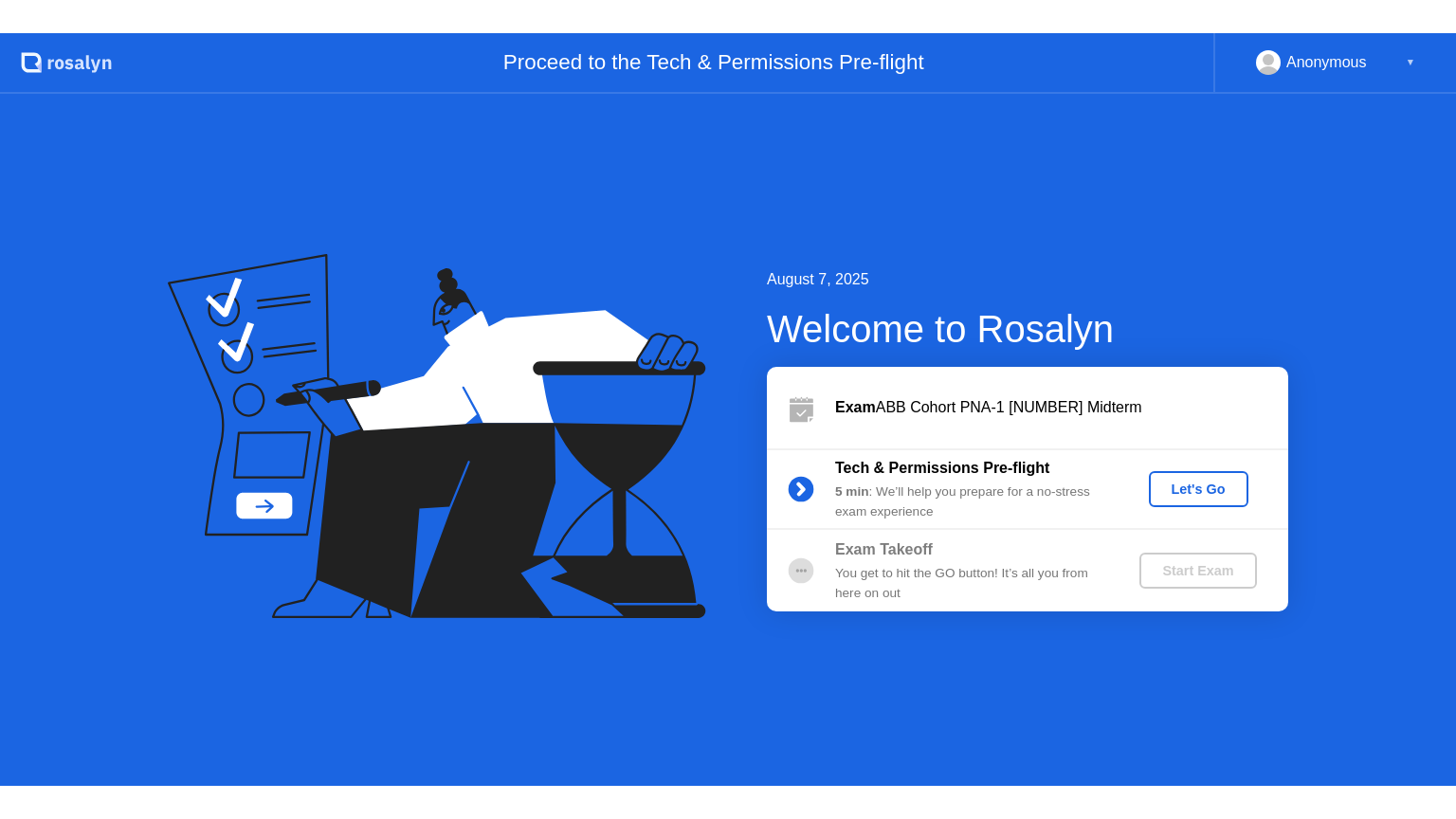 scroll, scrollTop: 0, scrollLeft: 0, axis: both 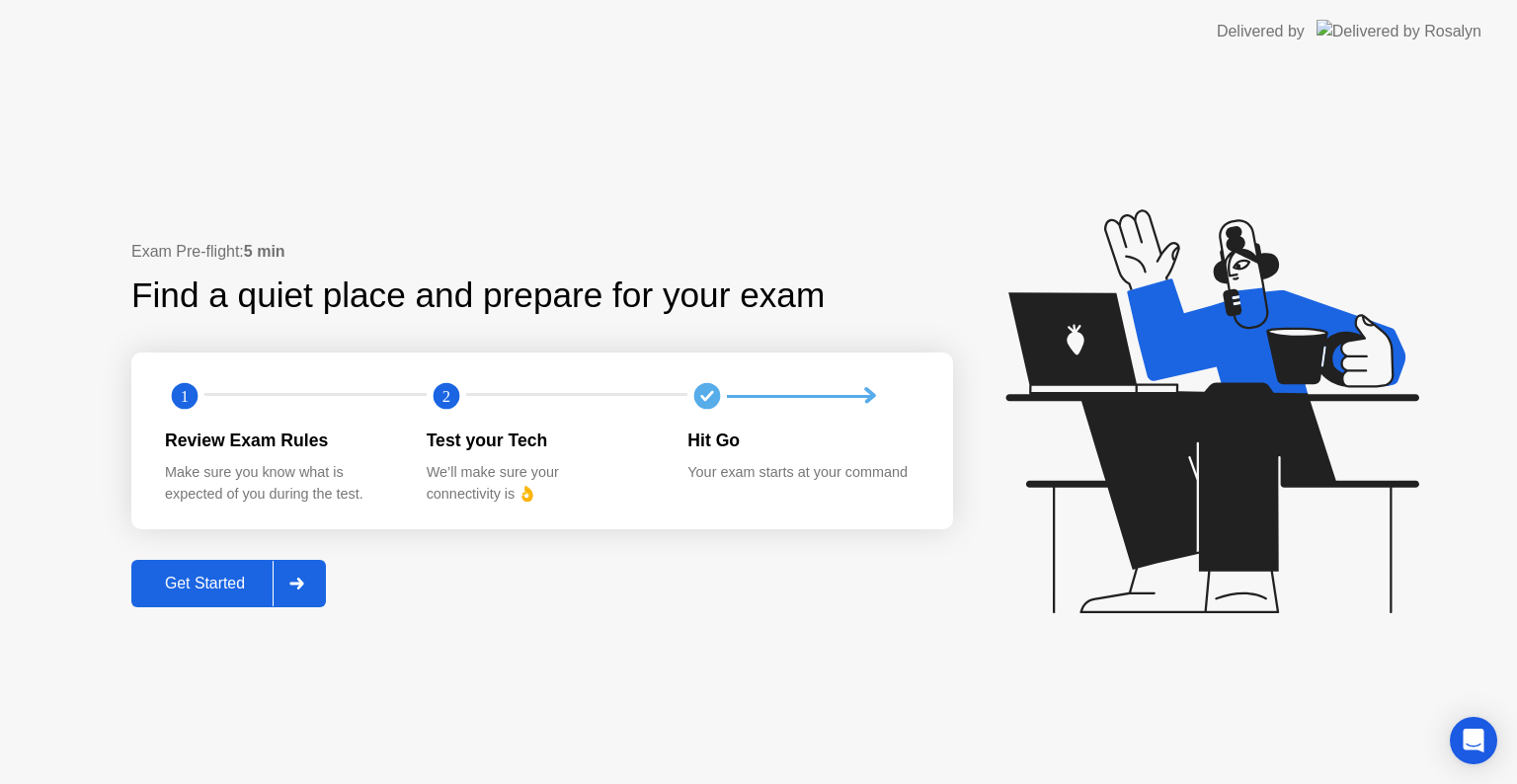 click on "Get Started" 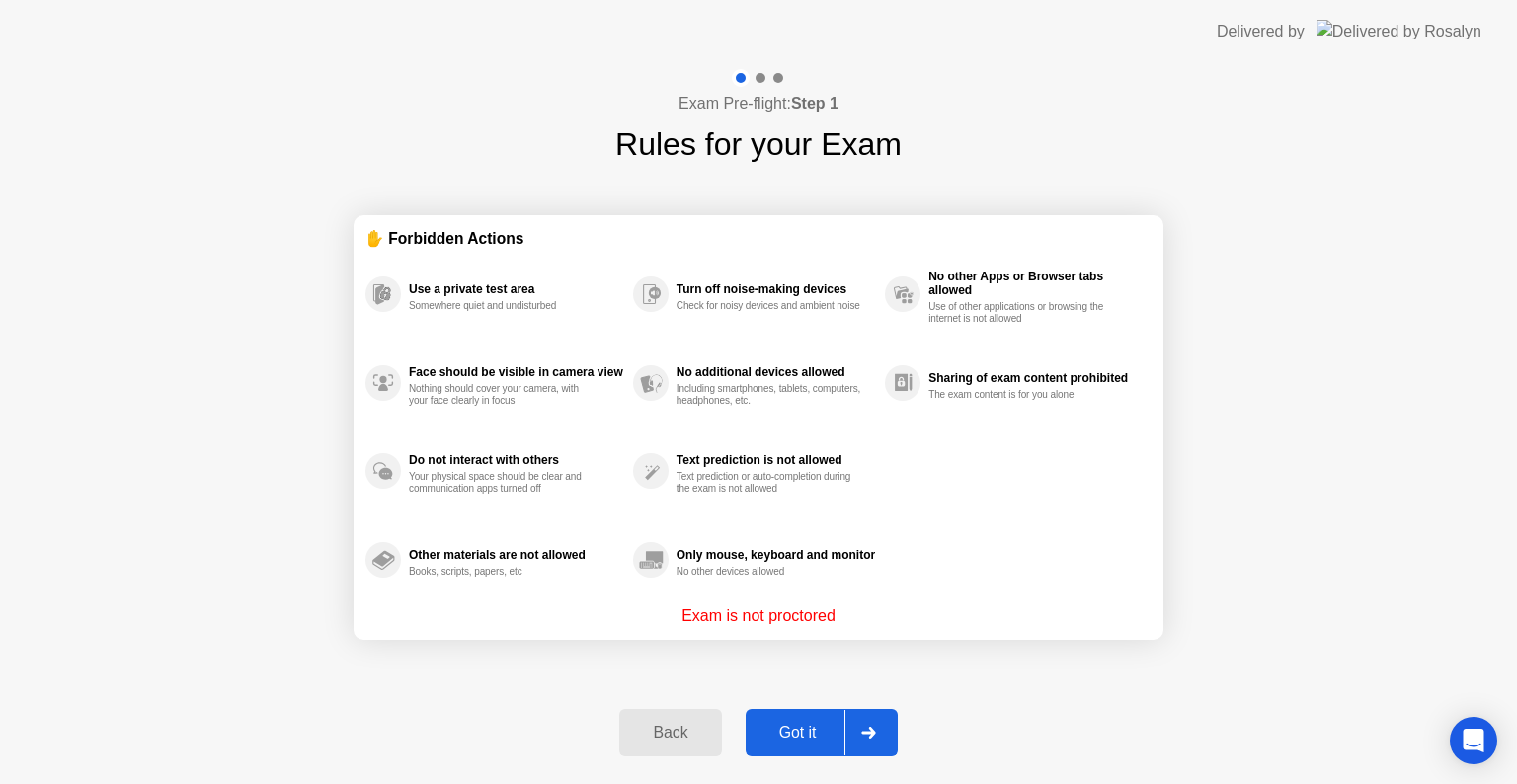 click on "Got it" 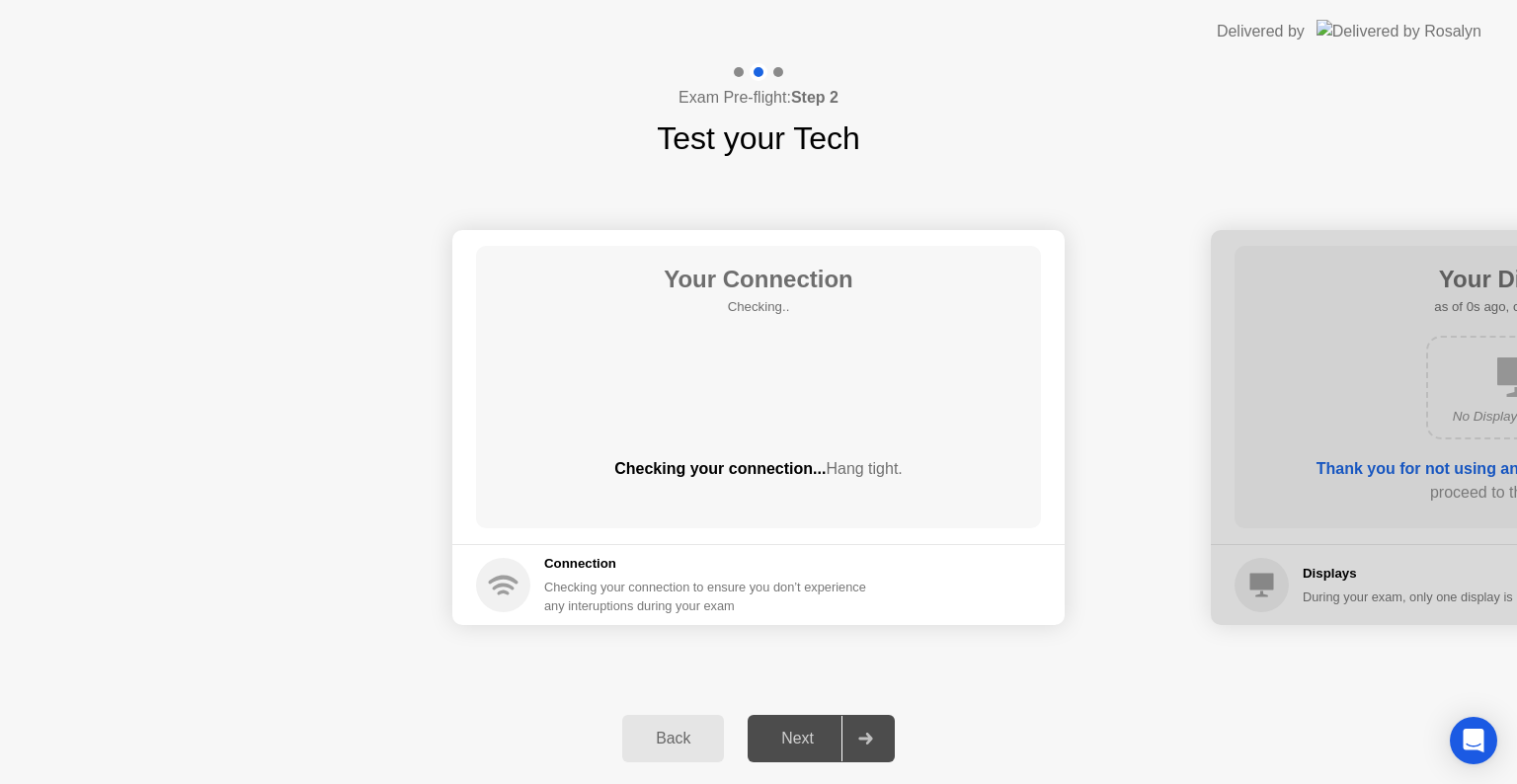 click on "Next" 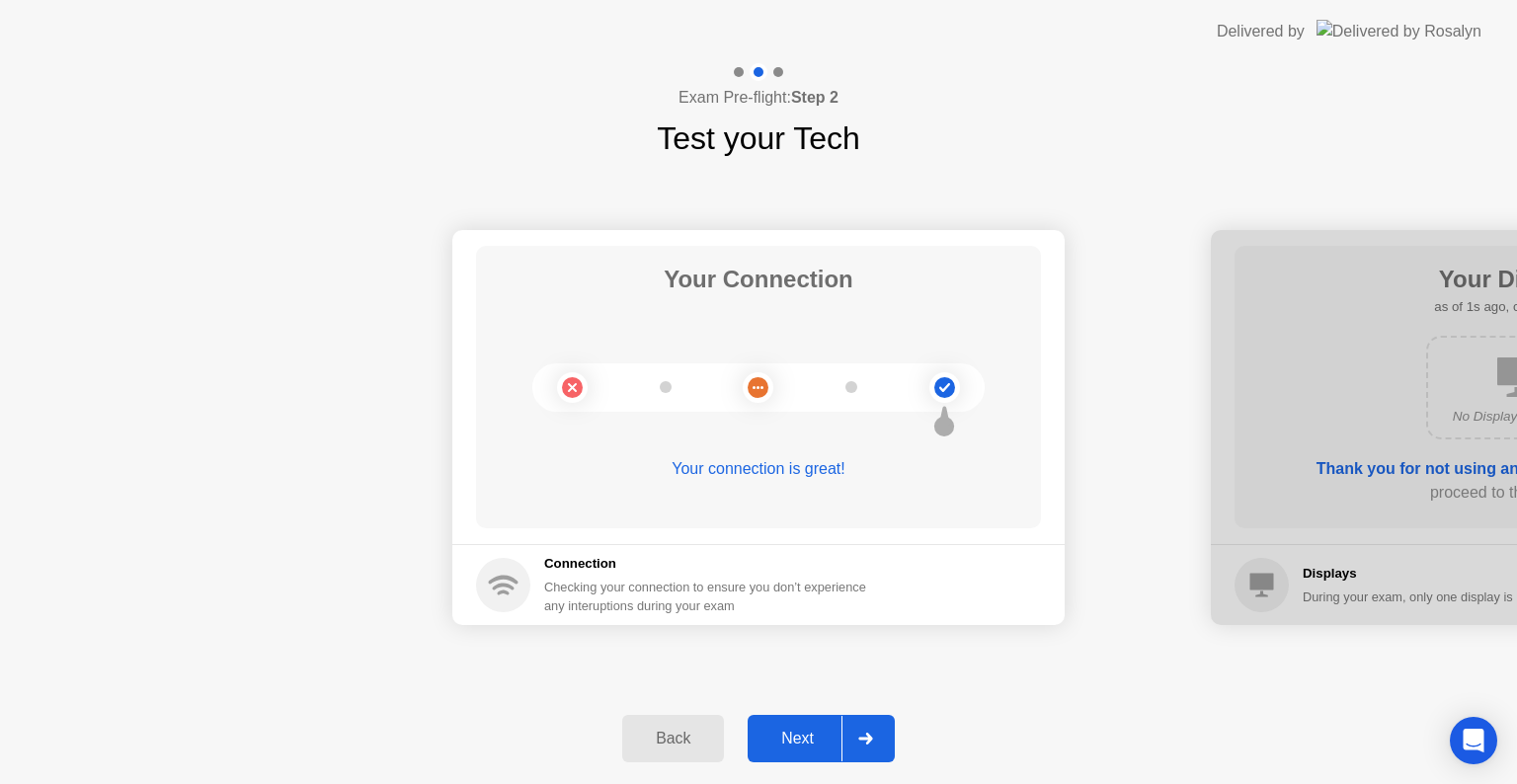click on "Next" 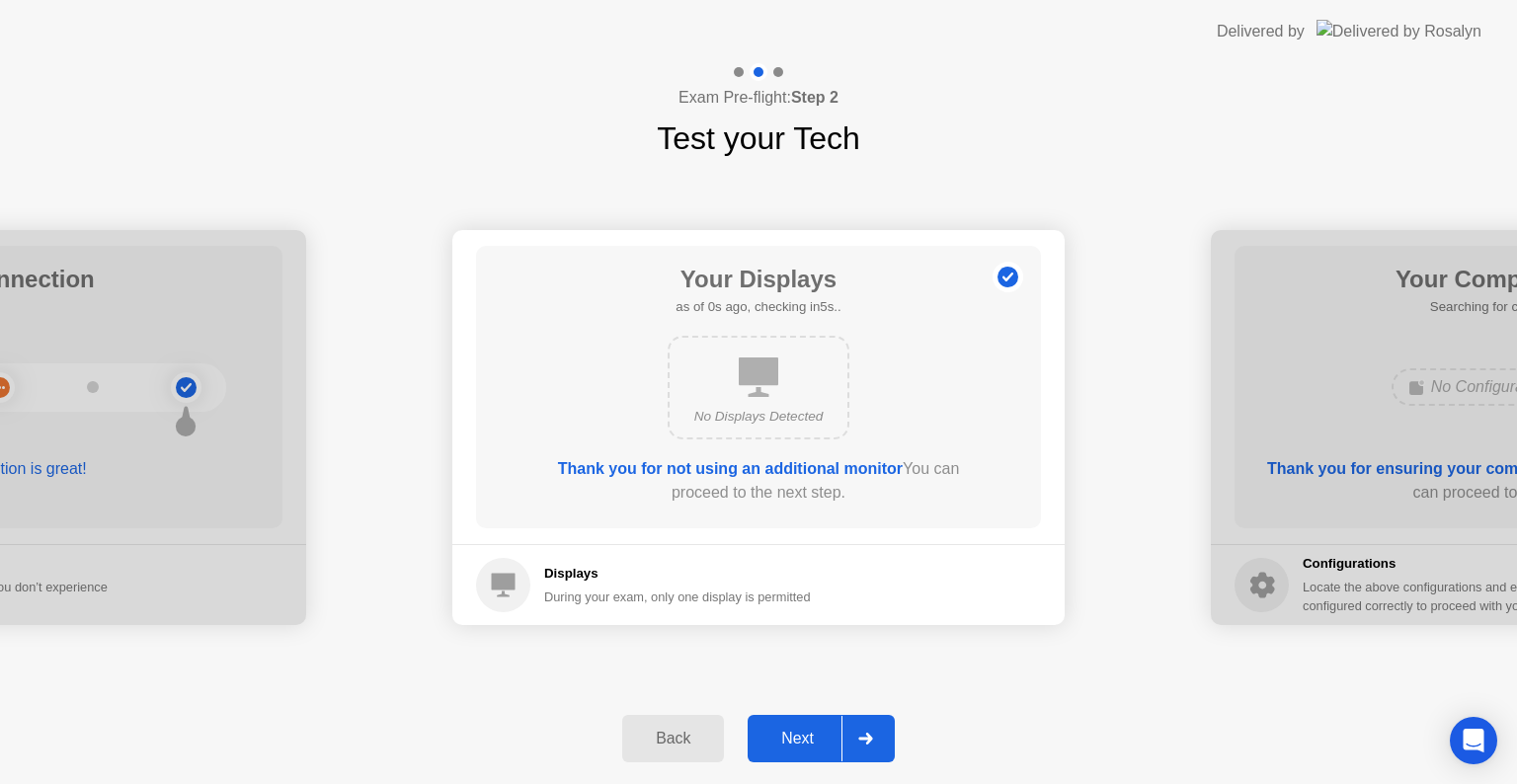 click on "Next" 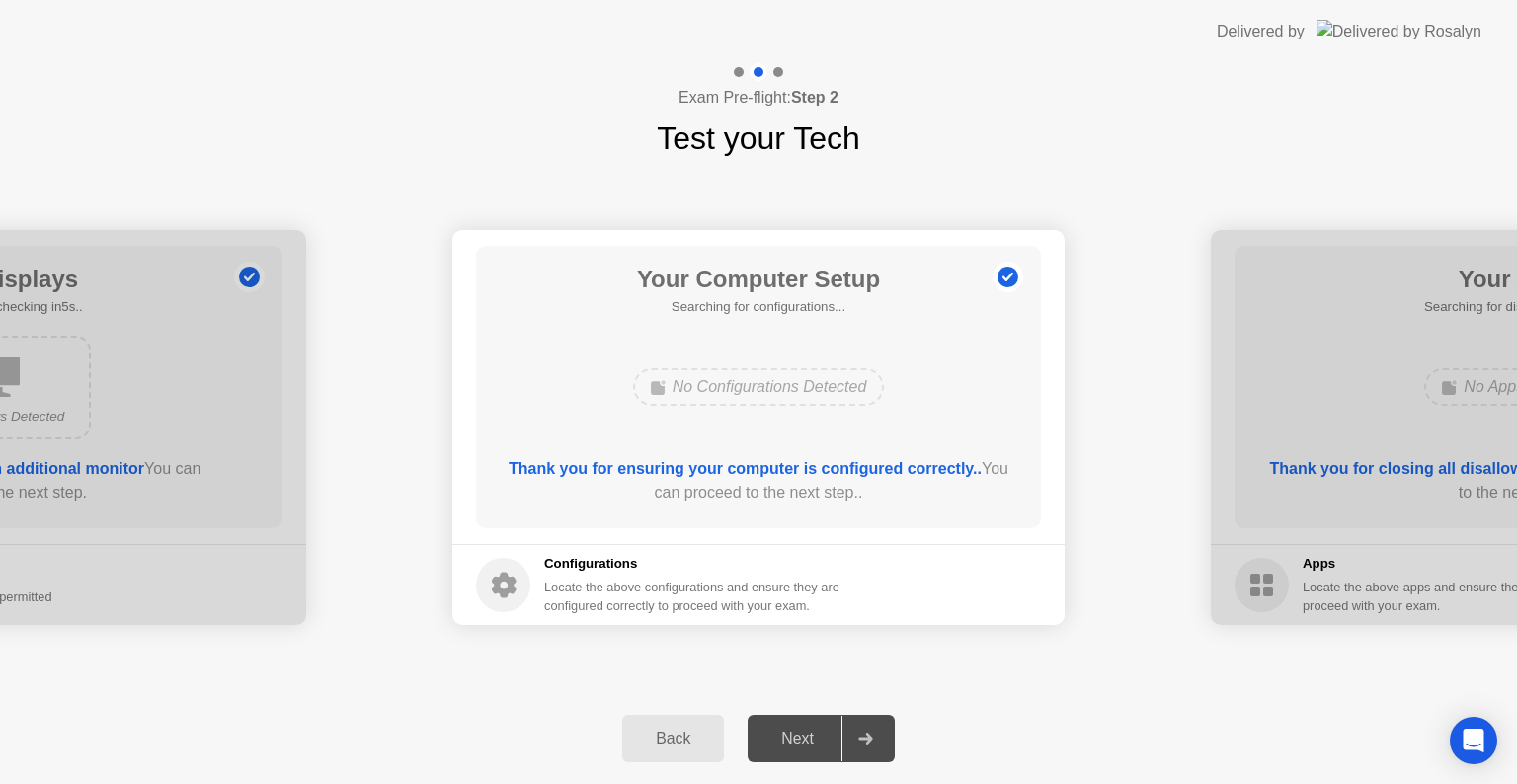 click on "Next" 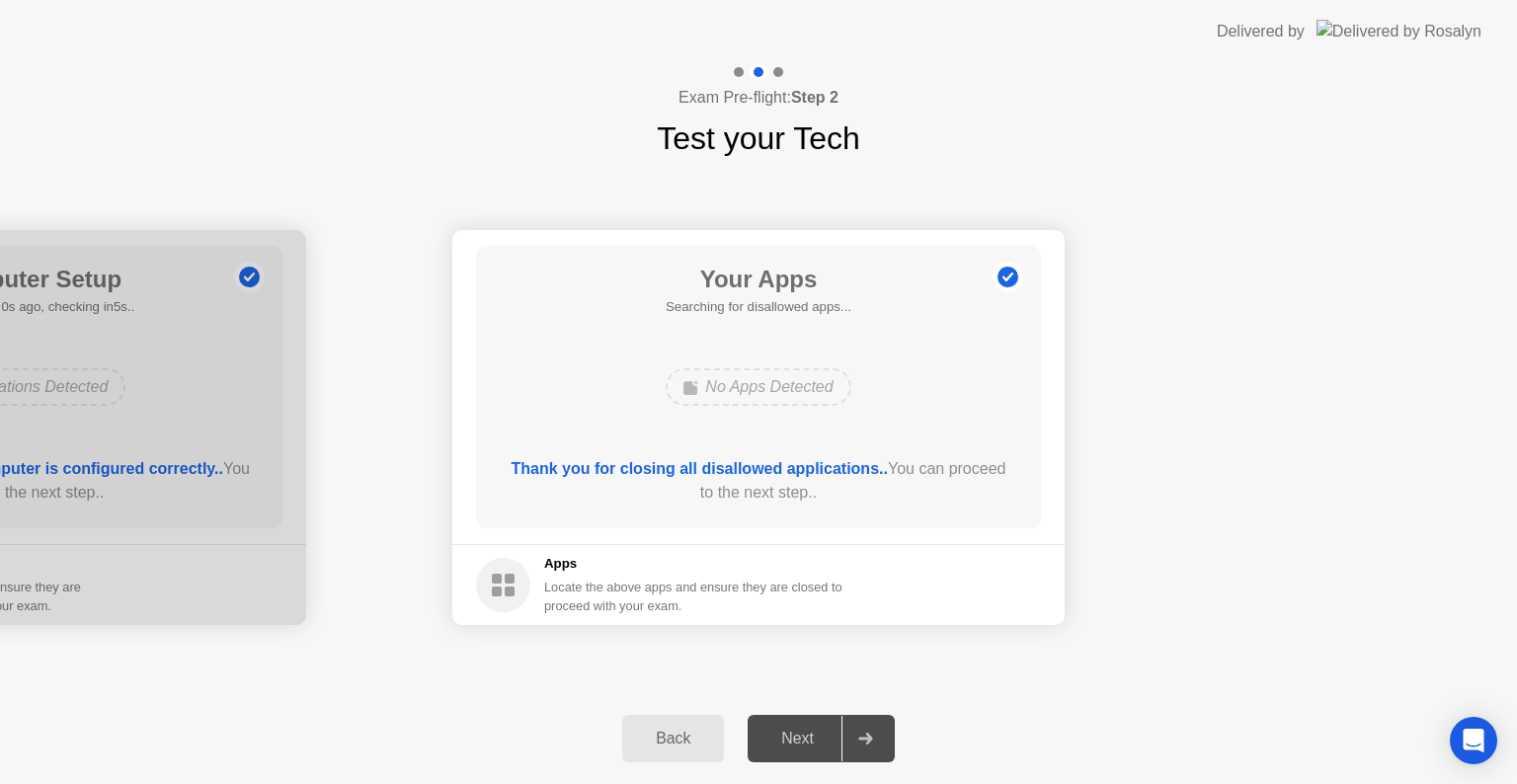 click on "Next" 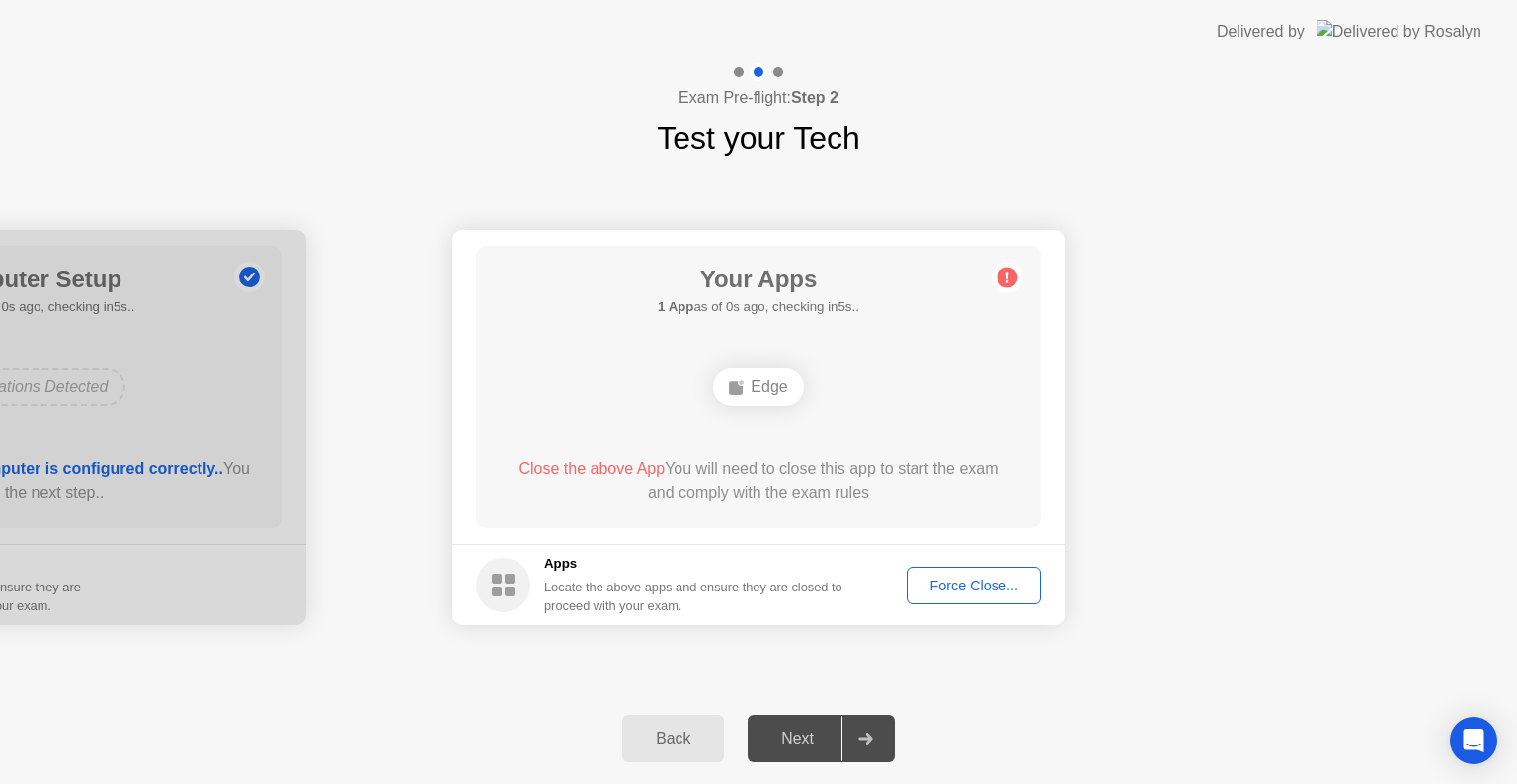 click on "Next" 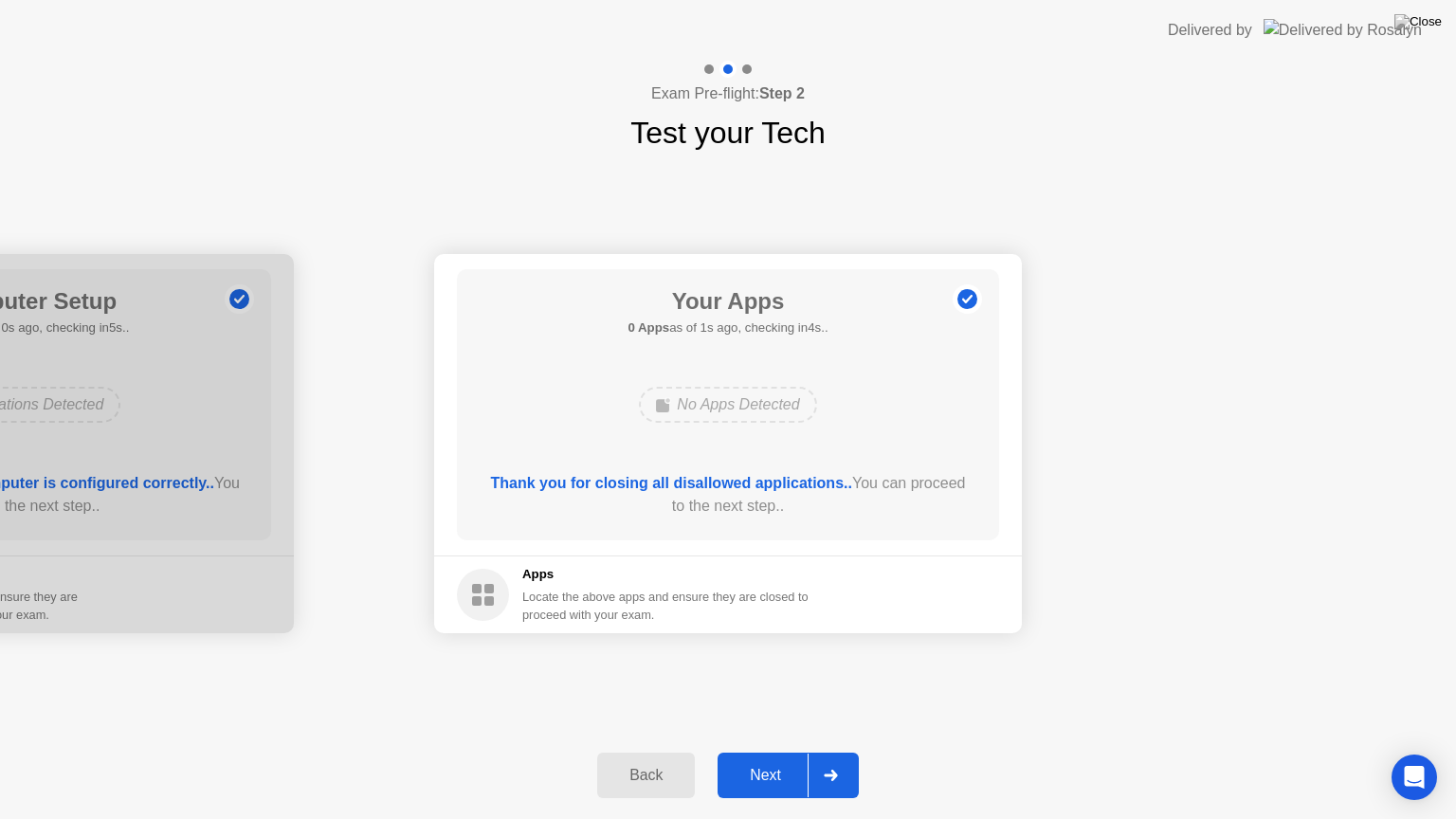 click on "Next" 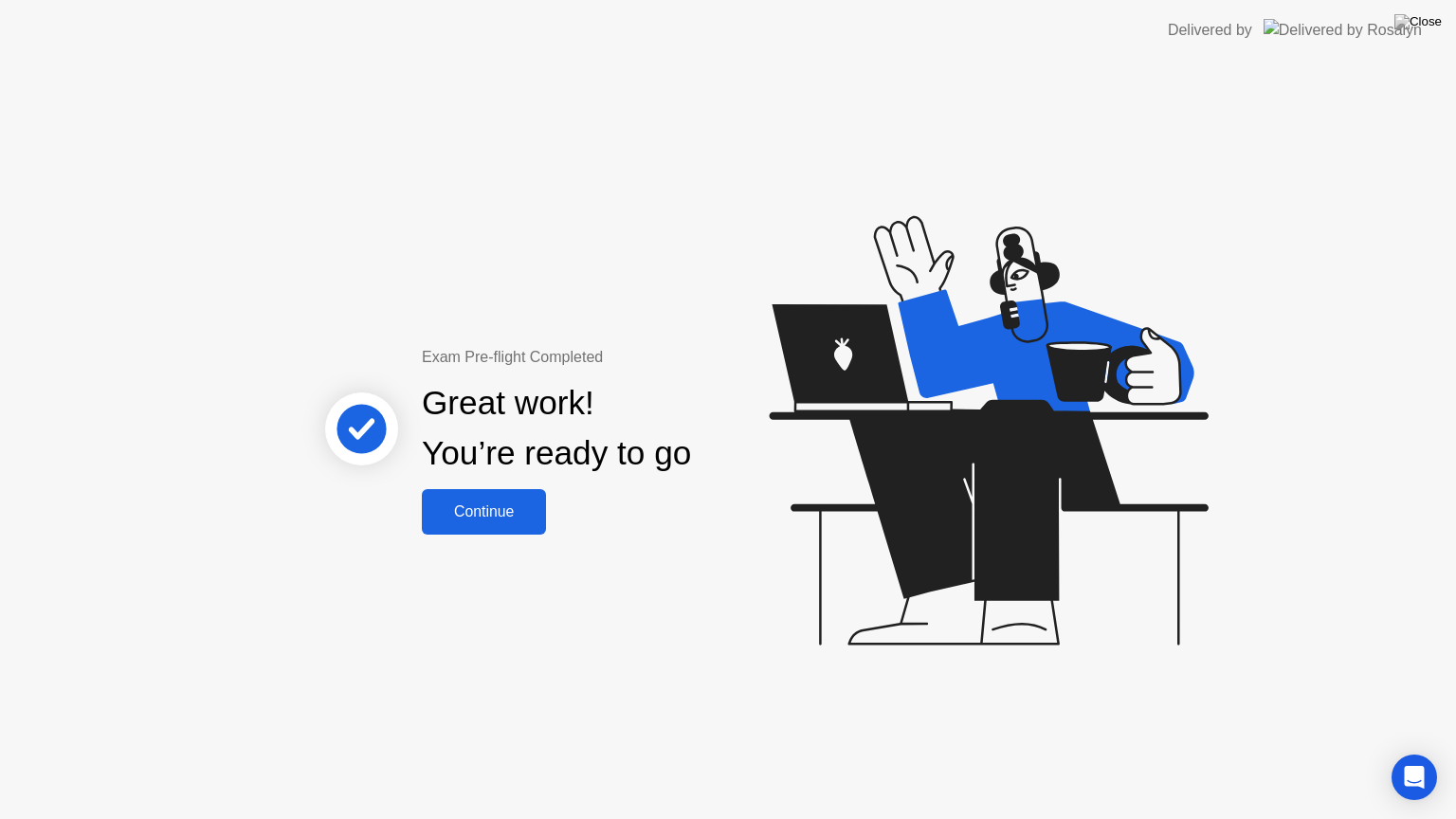 click on "Continue" 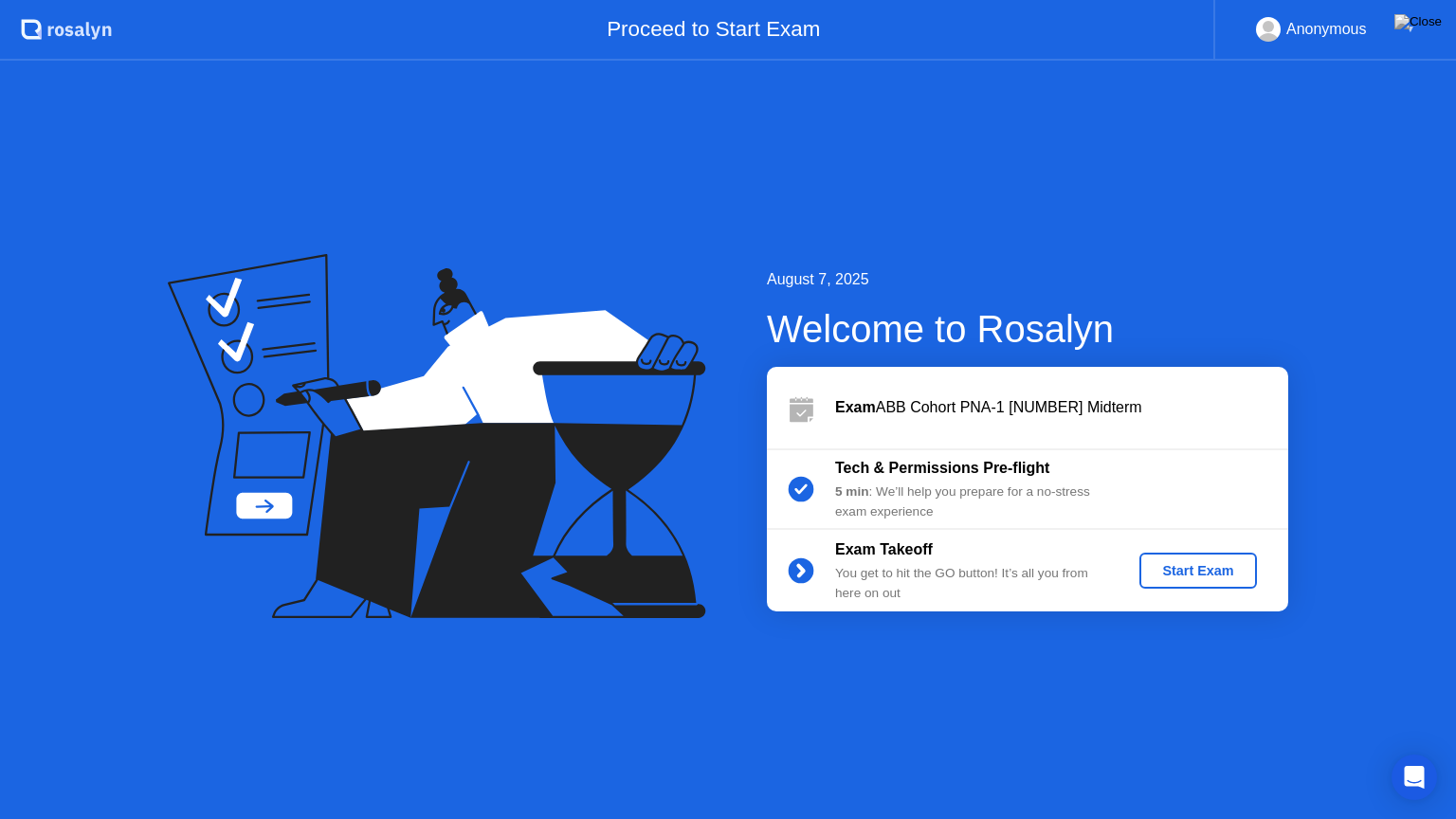click on "Start Exam" 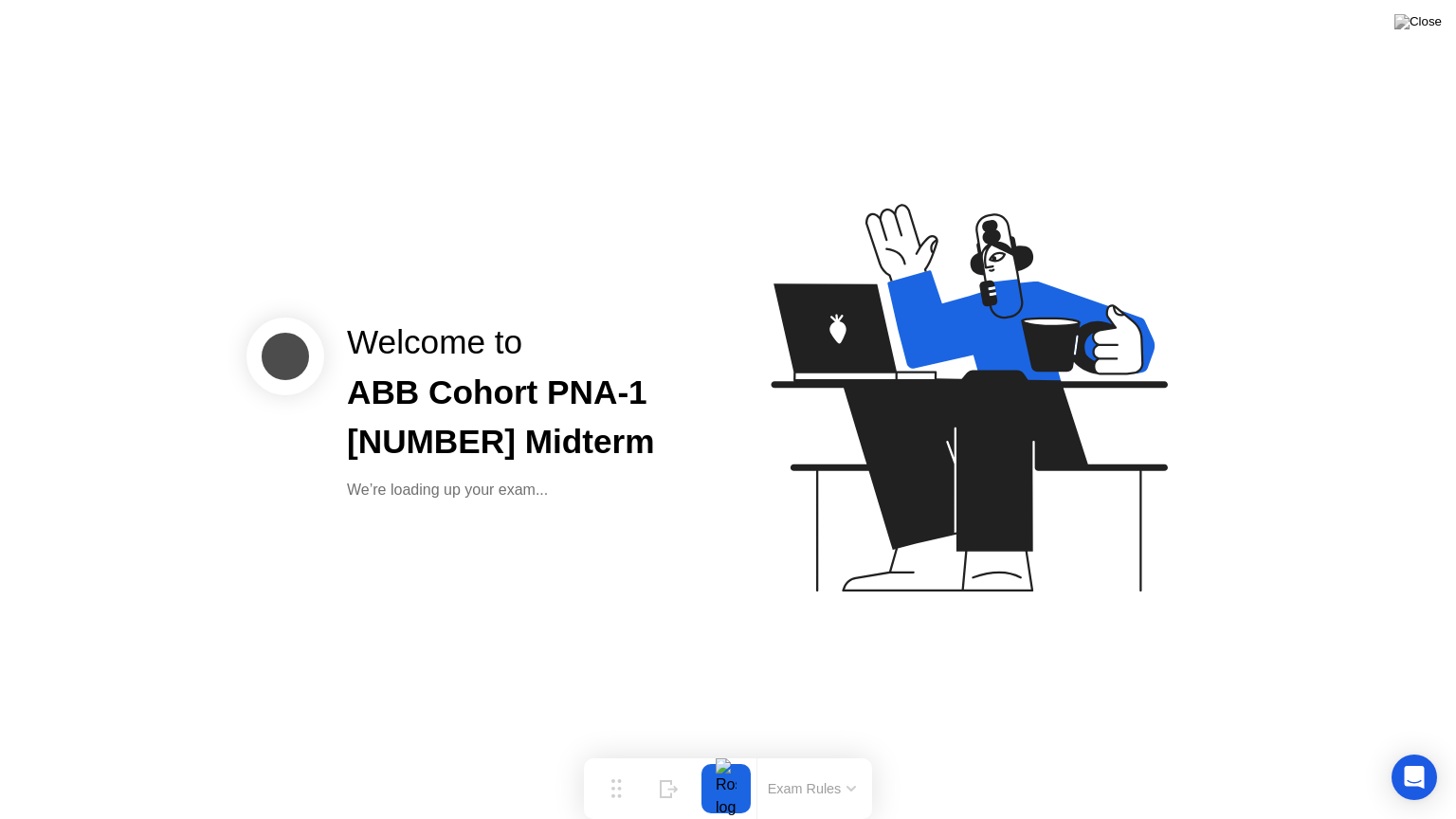 click on "Welcome to ABB Cohort PNA-1 [NUMBER] Midterm We’re loading up your exam..." 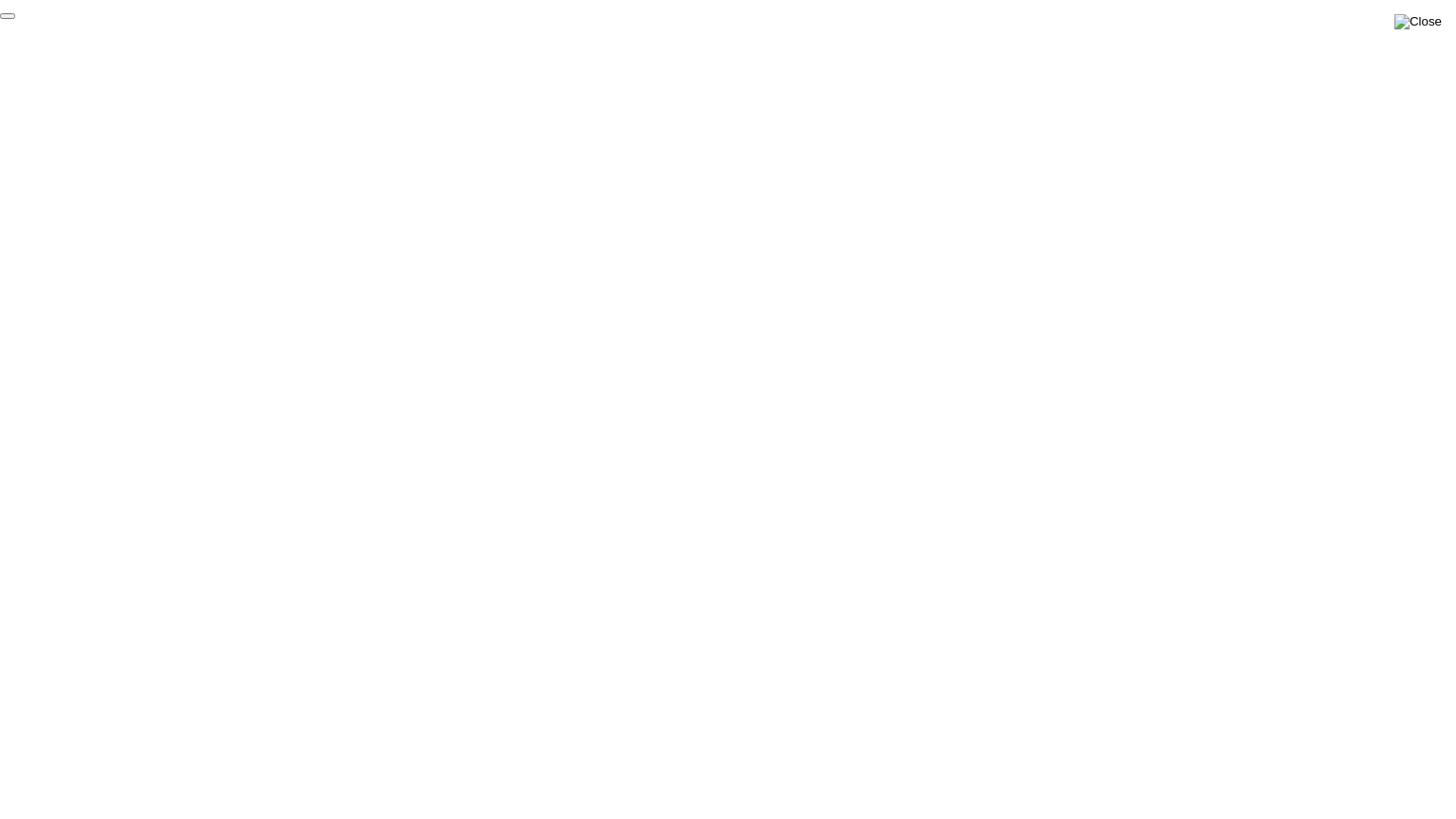 click at bounding box center [1418, 22] 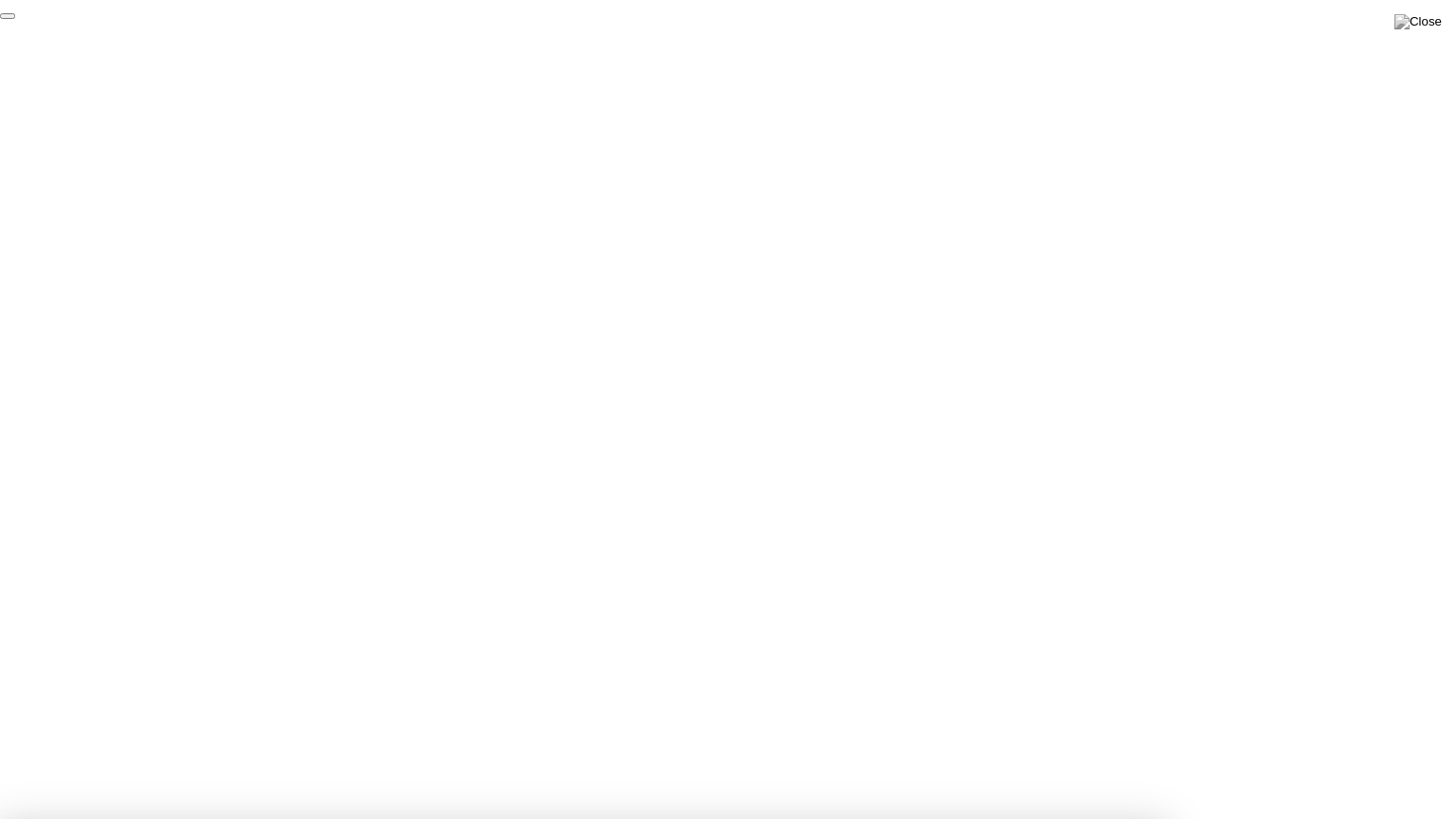 click on "Yes" at bounding box center (537, 926) 